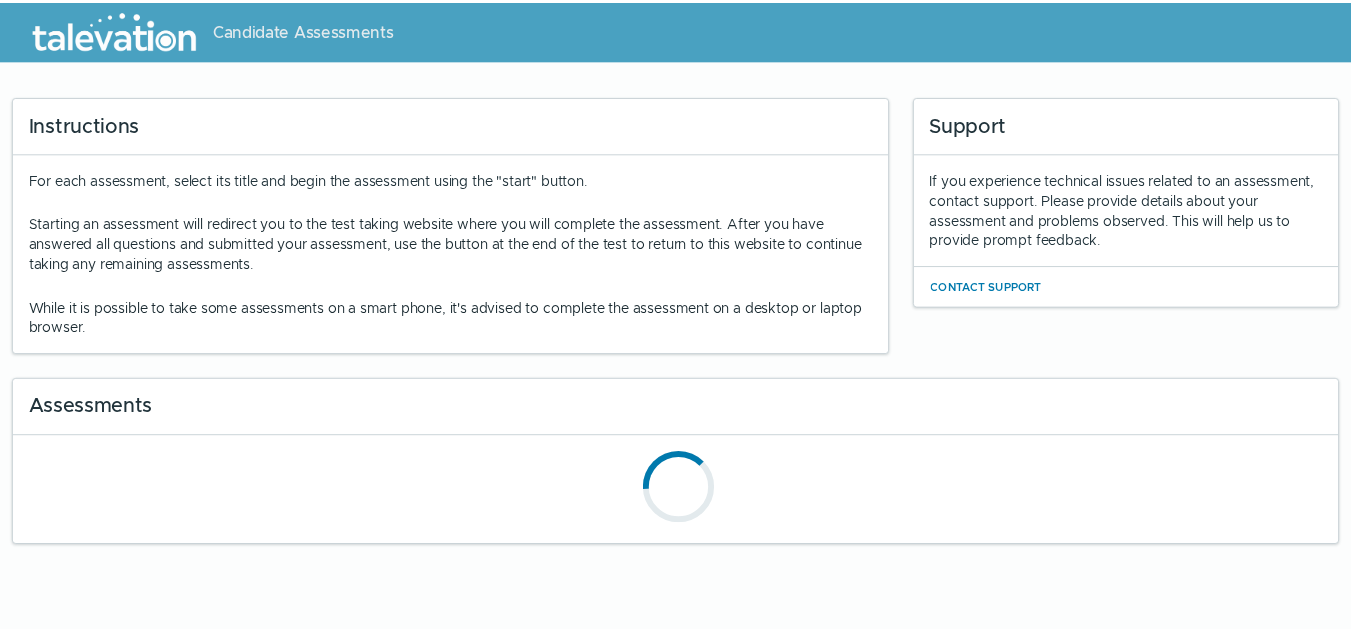 scroll, scrollTop: 0, scrollLeft: 0, axis: both 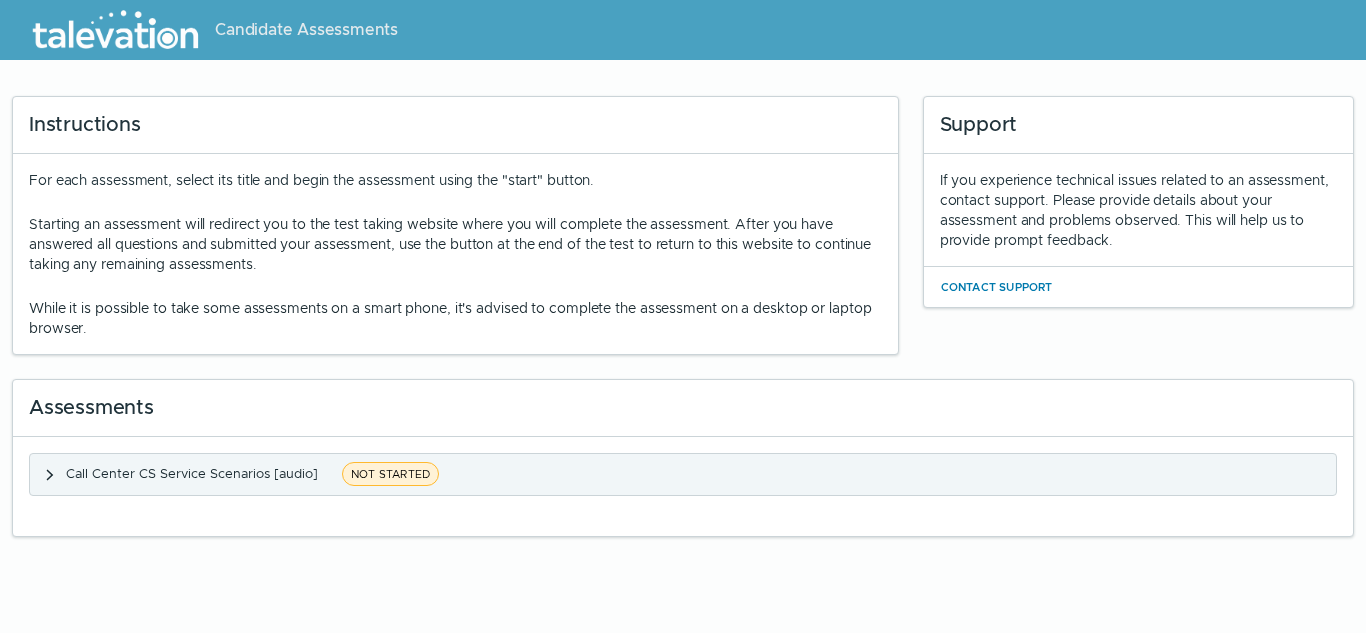 click on "Call Center CS Service Scenarios [audio]" at bounding box center [192, 473] 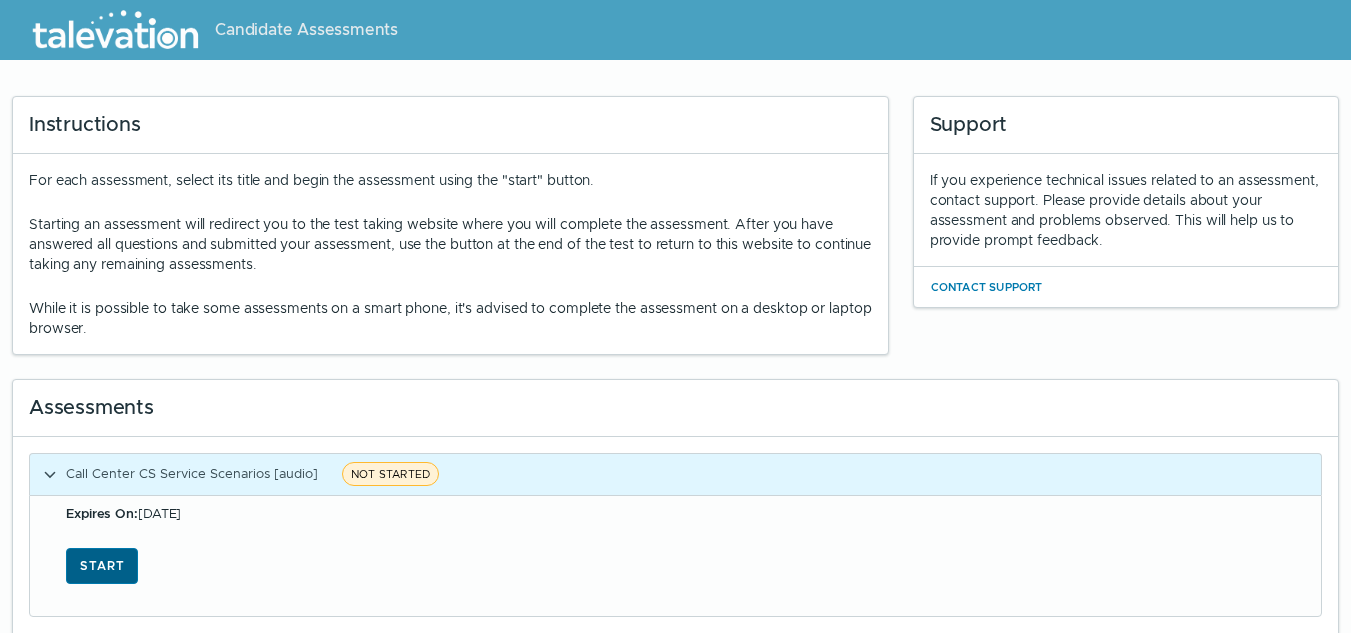 click on "Start" at bounding box center (102, 566) 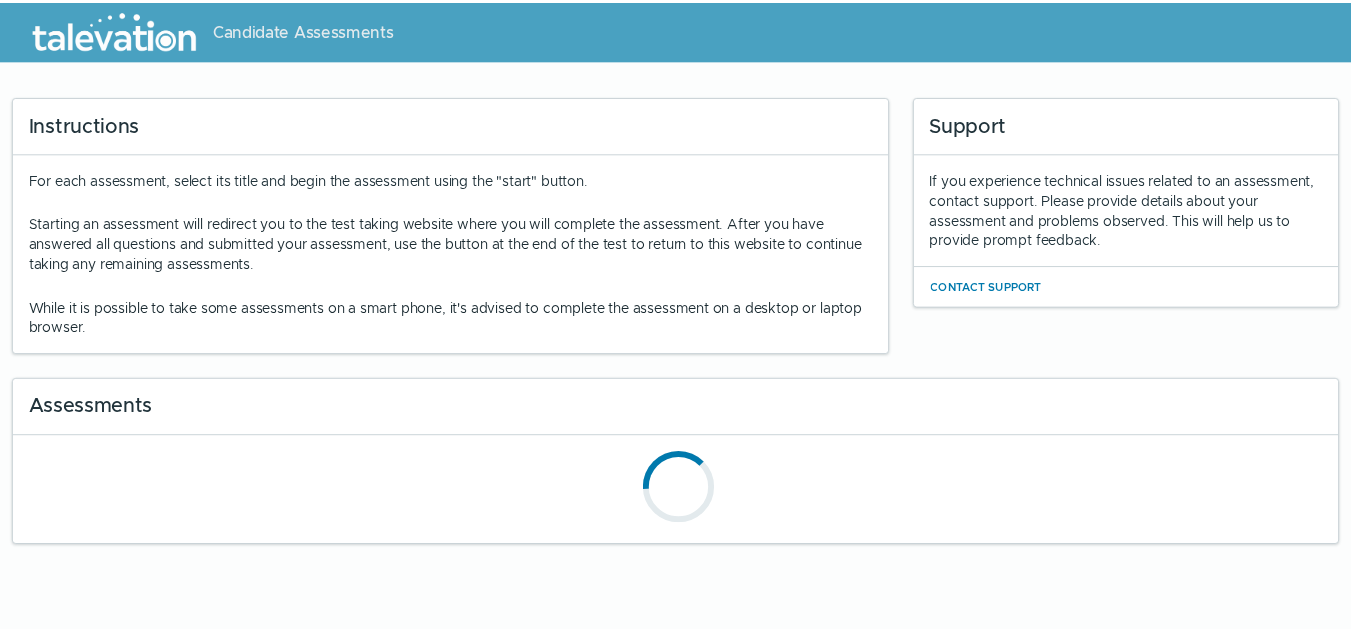 scroll, scrollTop: 0, scrollLeft: 0, axis: both 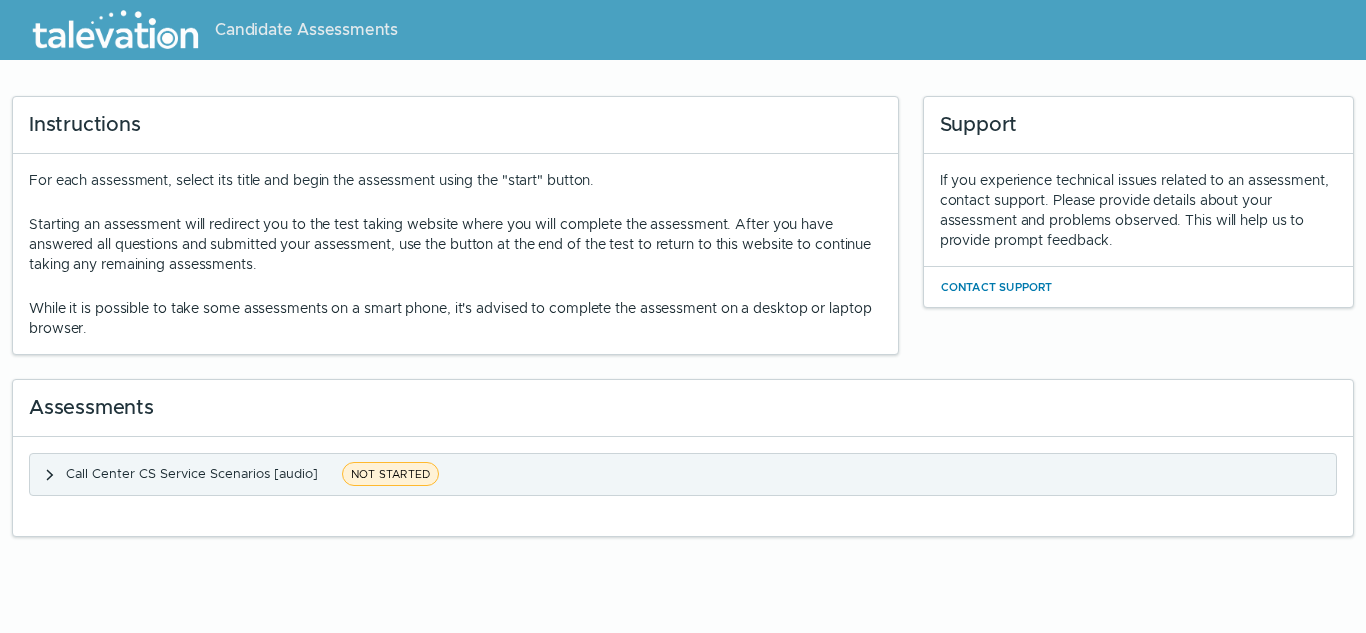 click on "Call Center CS Service Scenarios [audio]" at bounding box center [192, 473] 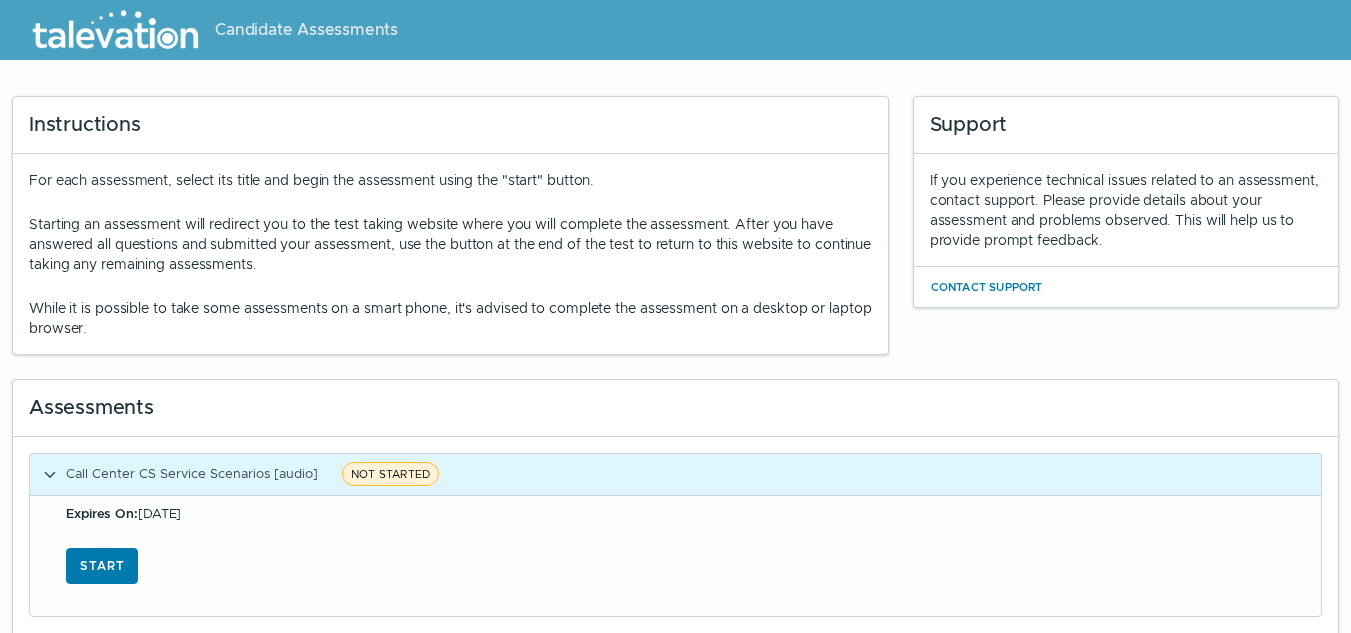 scroll, scrollTop: 37, scrollLeft: 0, axis: vertical 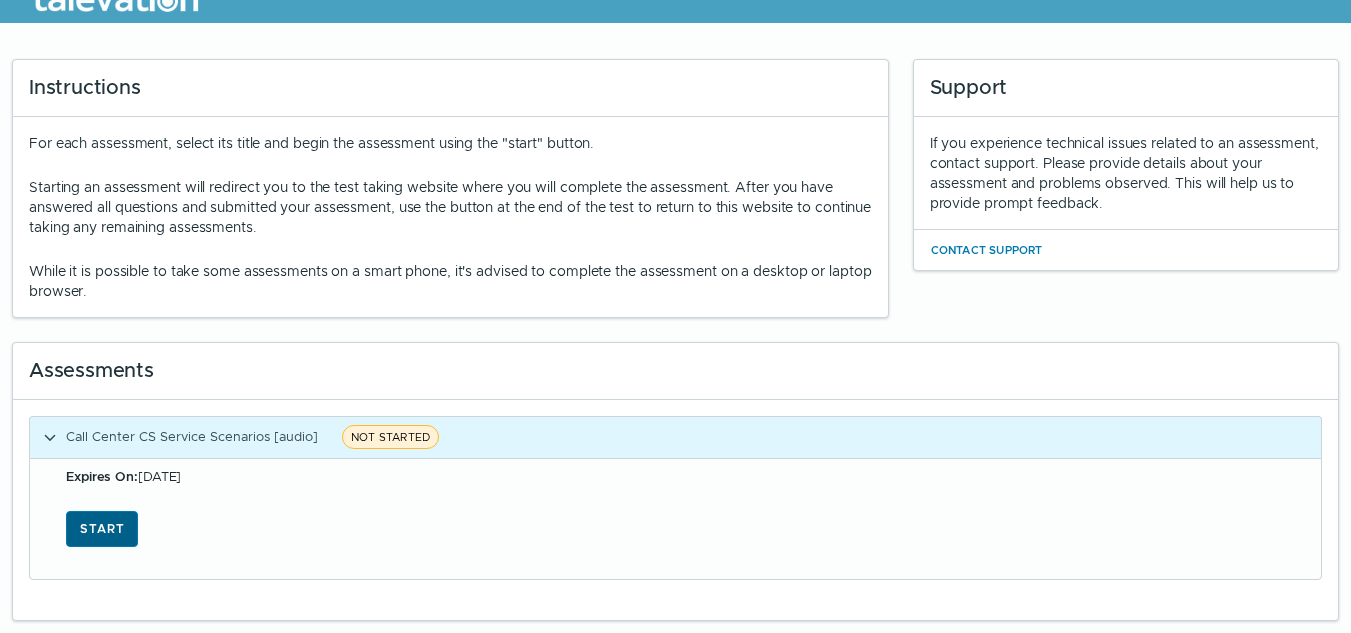 click on "Start" at bounding box center [102, 529] 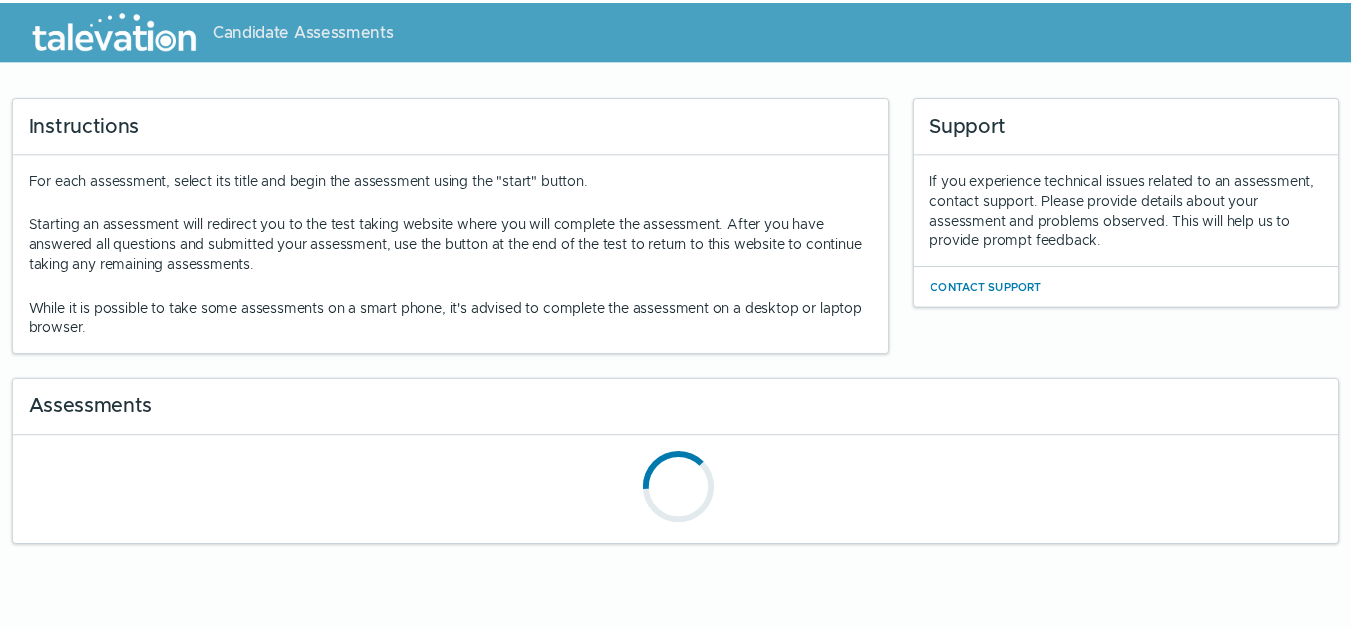 scroll, scrollTop: 0, scrollLeft: 0, axis: both 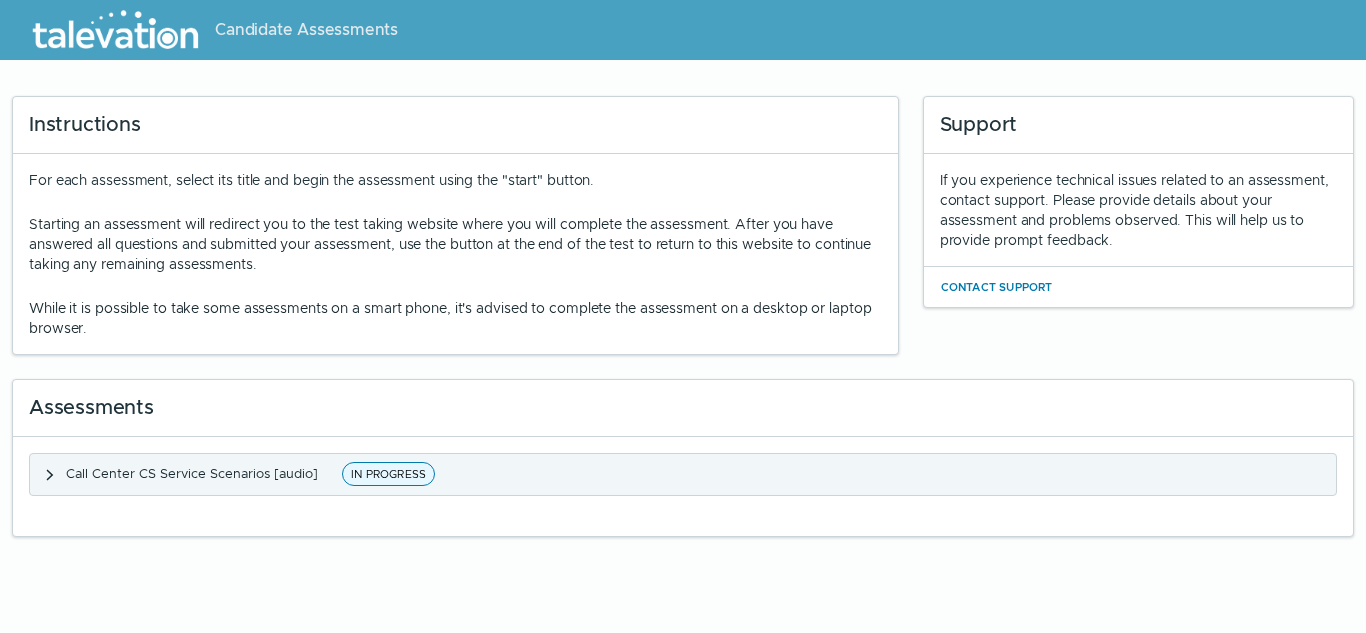 click on "Call Center CS Service Scenarios [audio]" at bounding box center [192, 473] 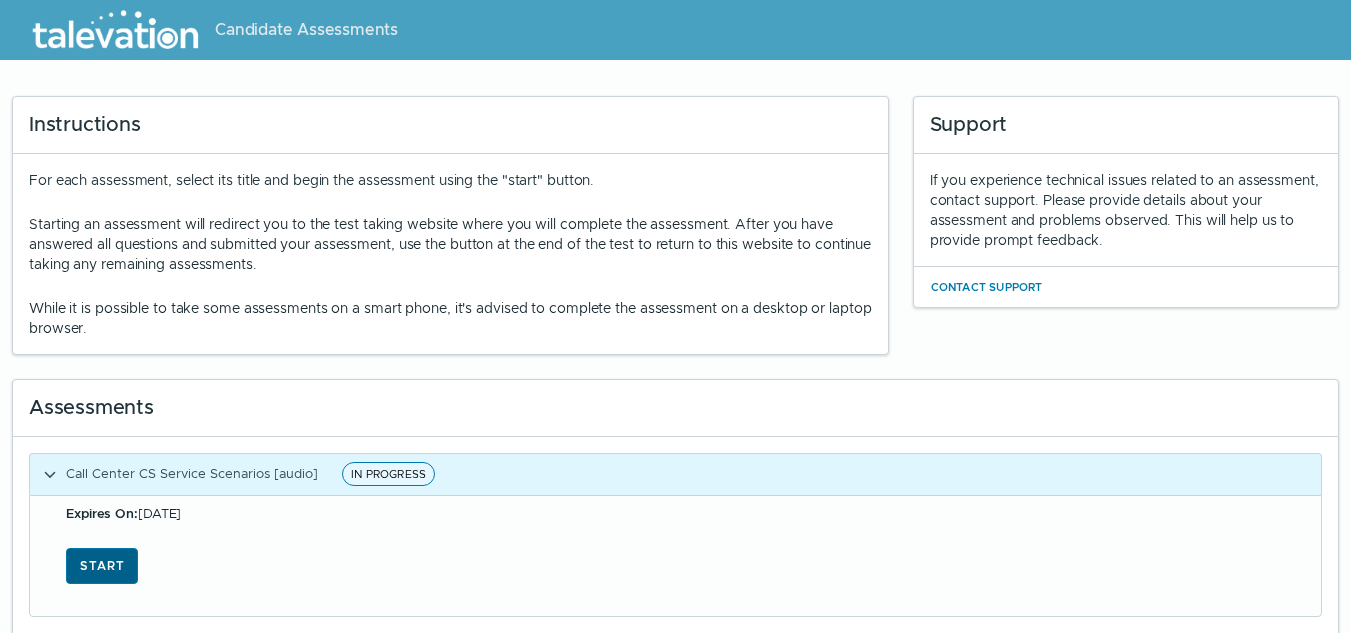 click on "Start" at bounding box center [102, 566] 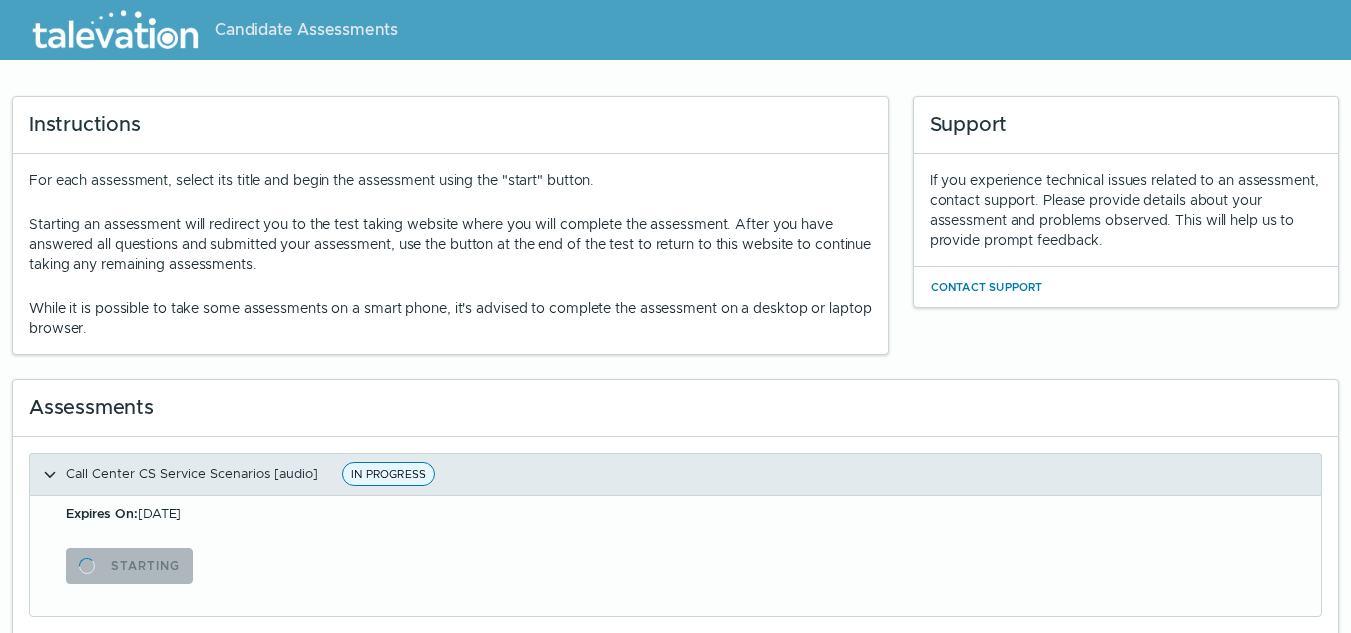 click on "Call Center CS Service Scenarios [audio]" at bounding box center [192, 473] 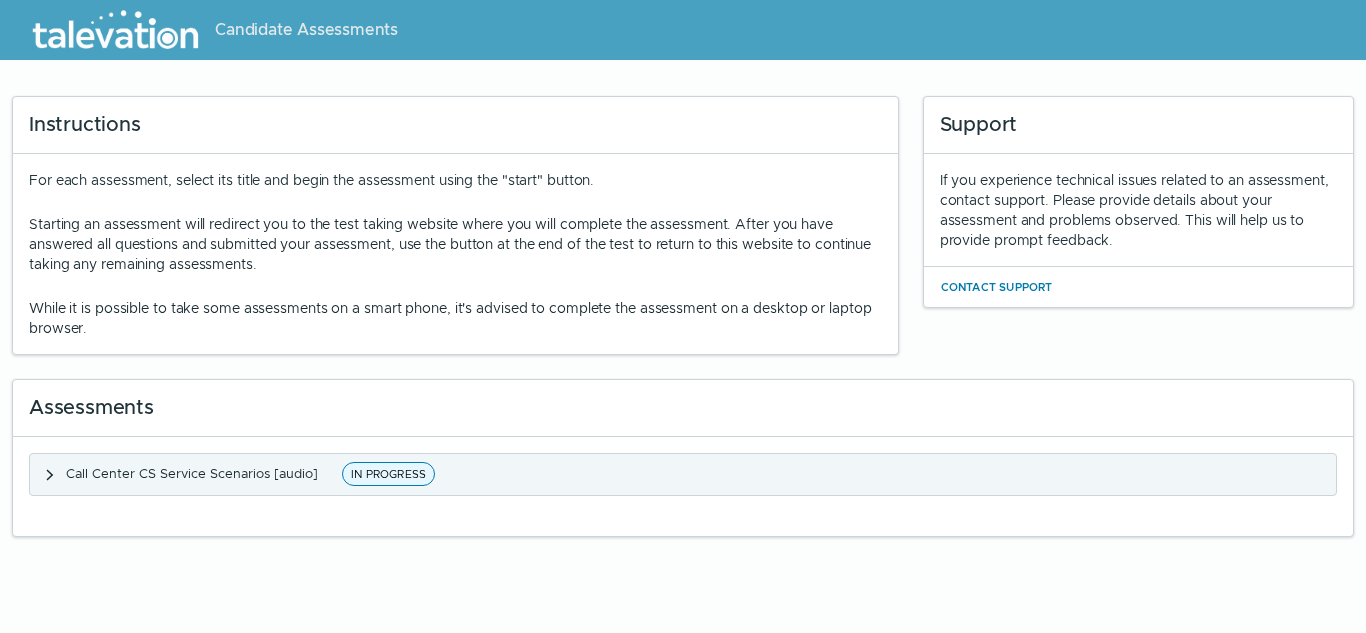 click on "Call Center CS Service Scenarios [audio]" at bounding box center [192, 473] 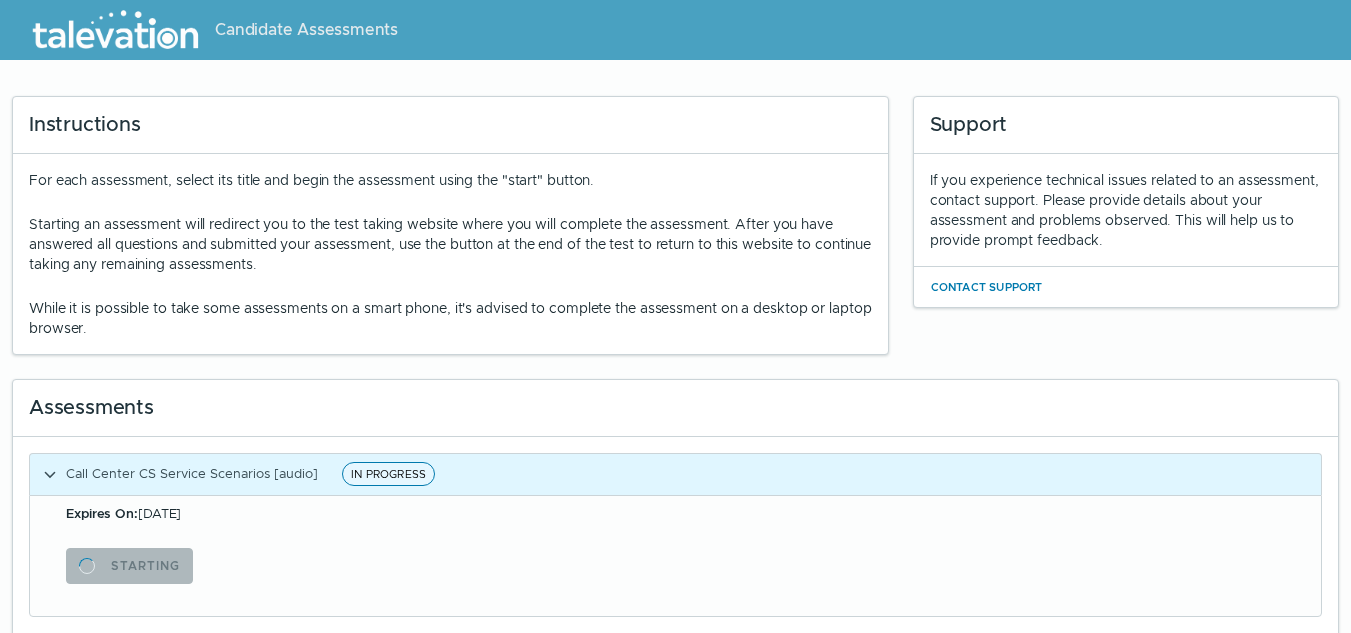 type 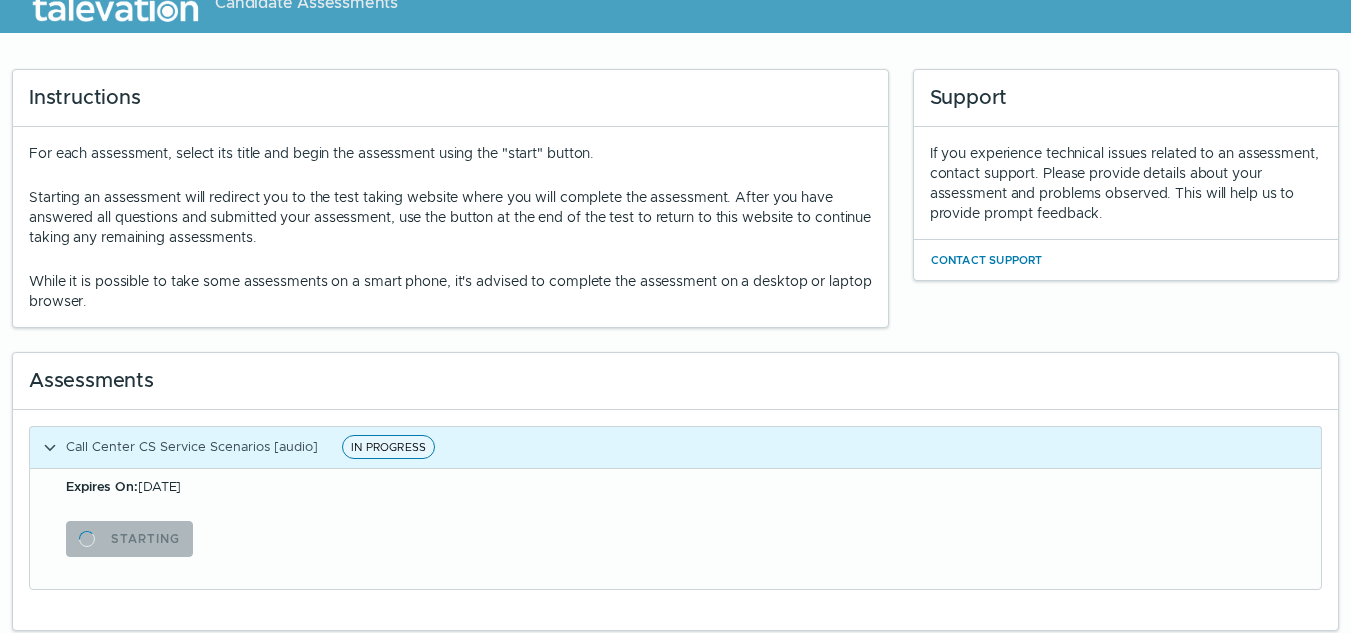 scroll, scrollTop: 37, scrollLeft: 0, axis: vertical 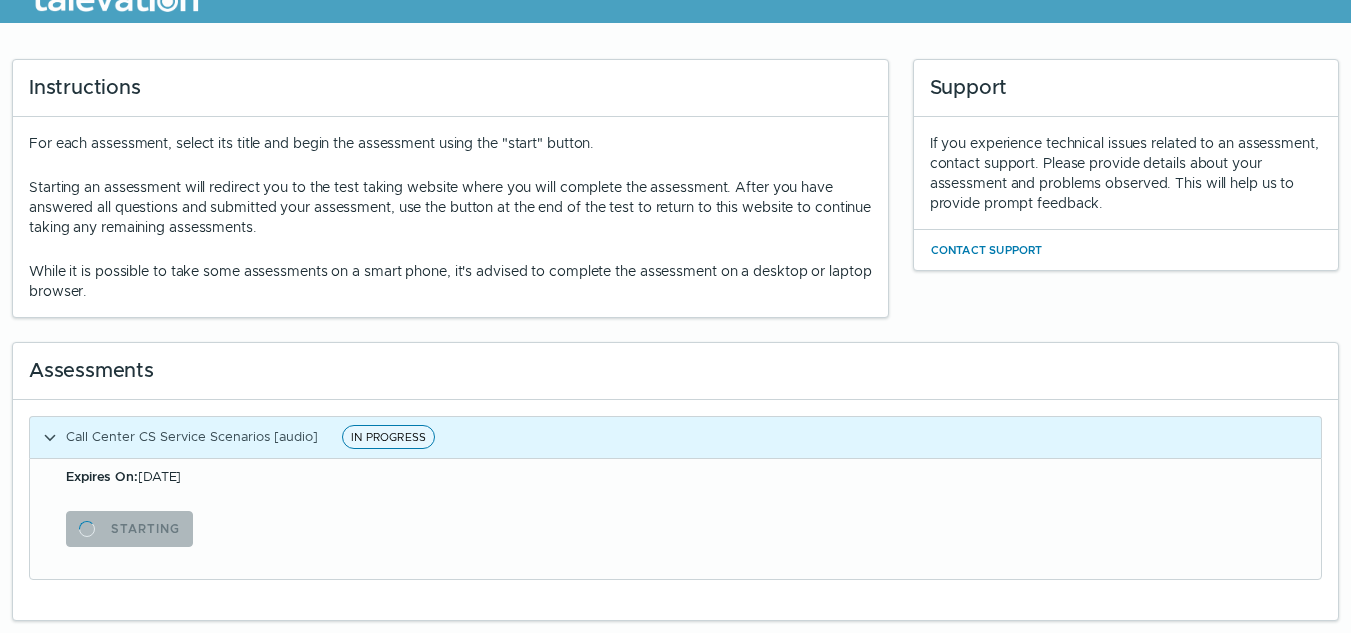 drag, startPoint x: 1305, startPoint y: 0, endPoint x: 616, endPoint y: 550, distance: 881.6014 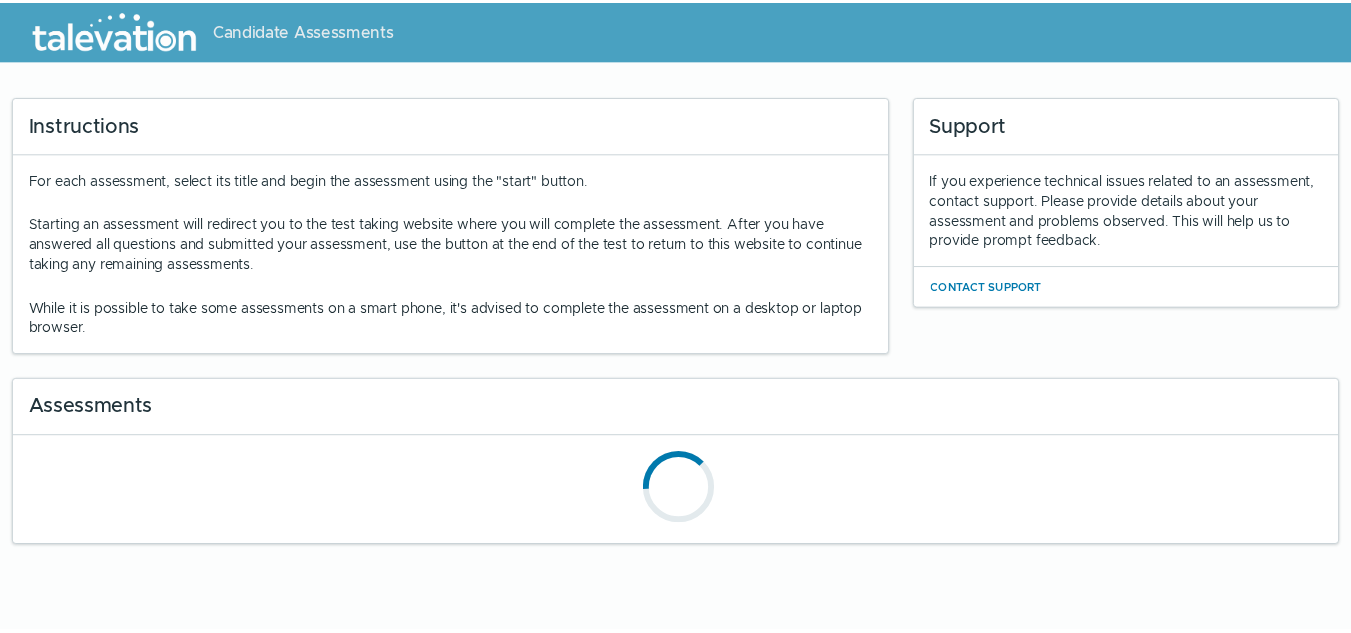scroll, scrollTop: 0, scrollLeft: 0, axis: both 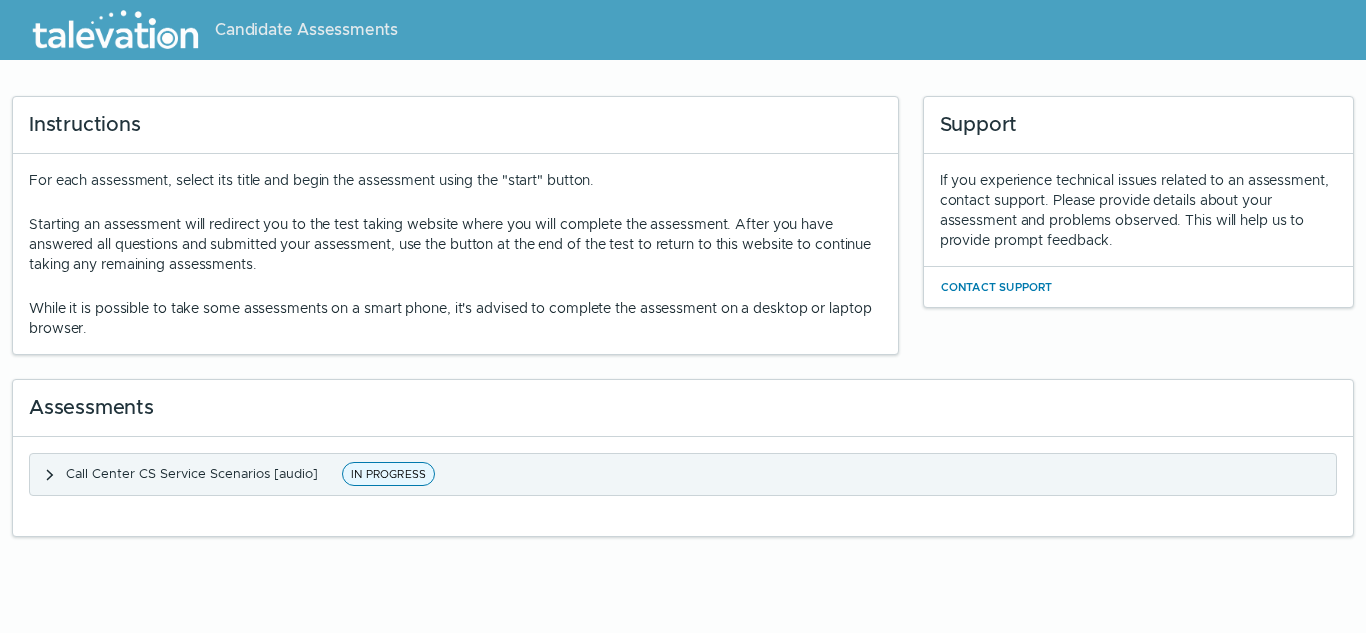 click on "Call Center CS Service Scenarios [audio]" at bounding box center [192, 473] 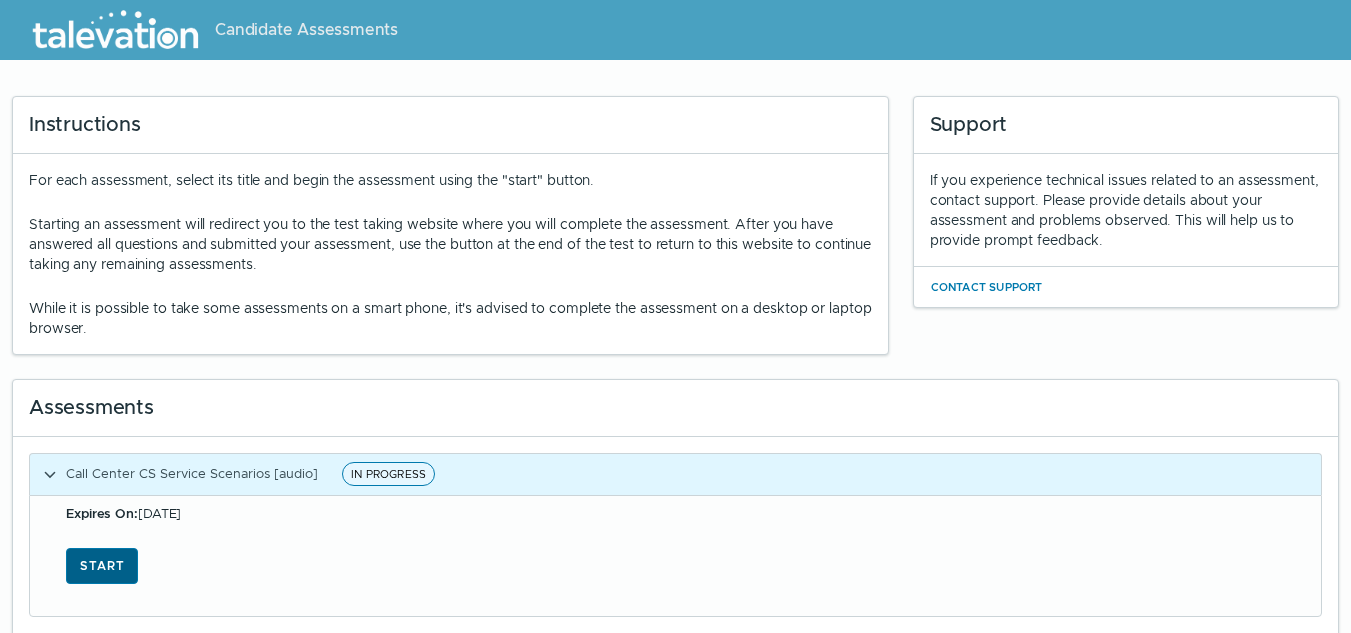 click on "Start" at bounding box center (102, 566) 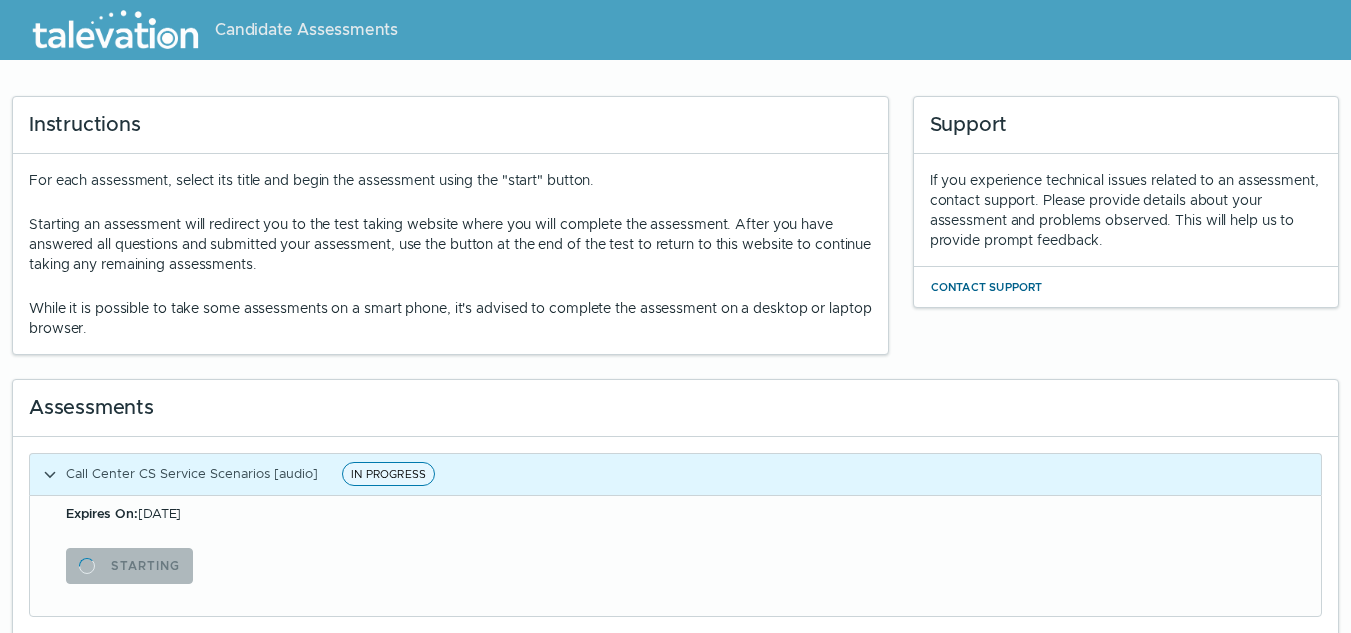 click on "Contact Support" at bounding box center (987, 287) 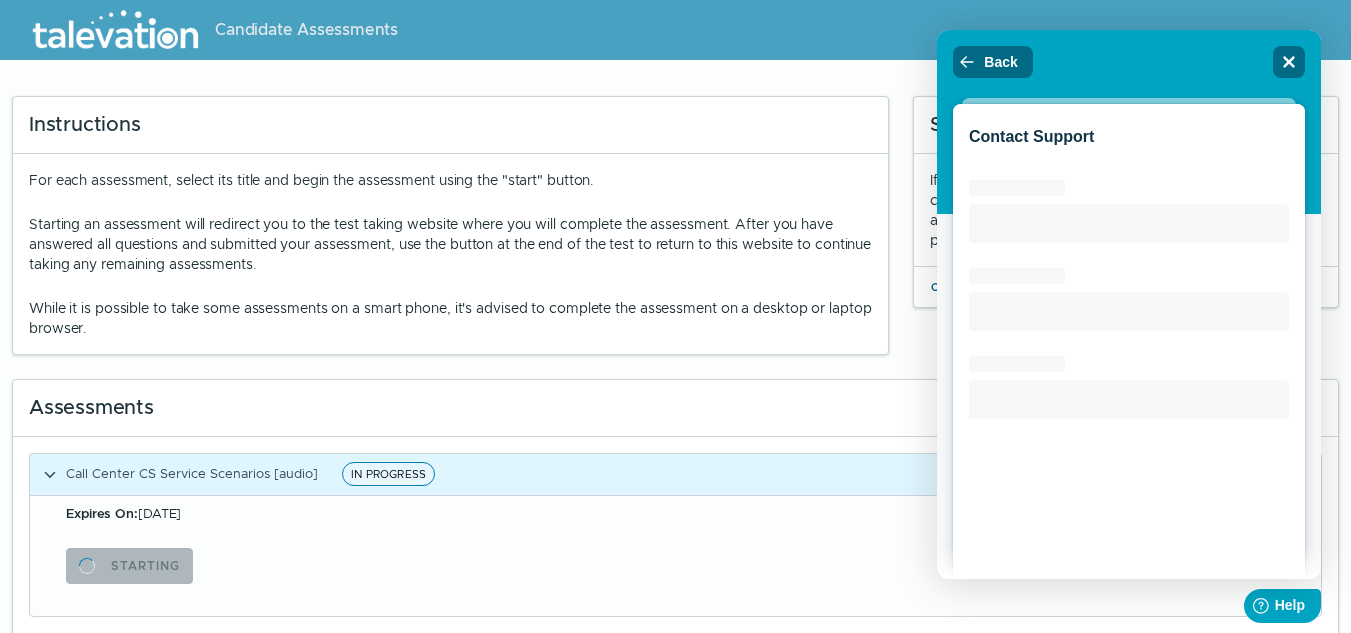 scroll, scrollTop: 0, scrollLeft: 0, axis: both 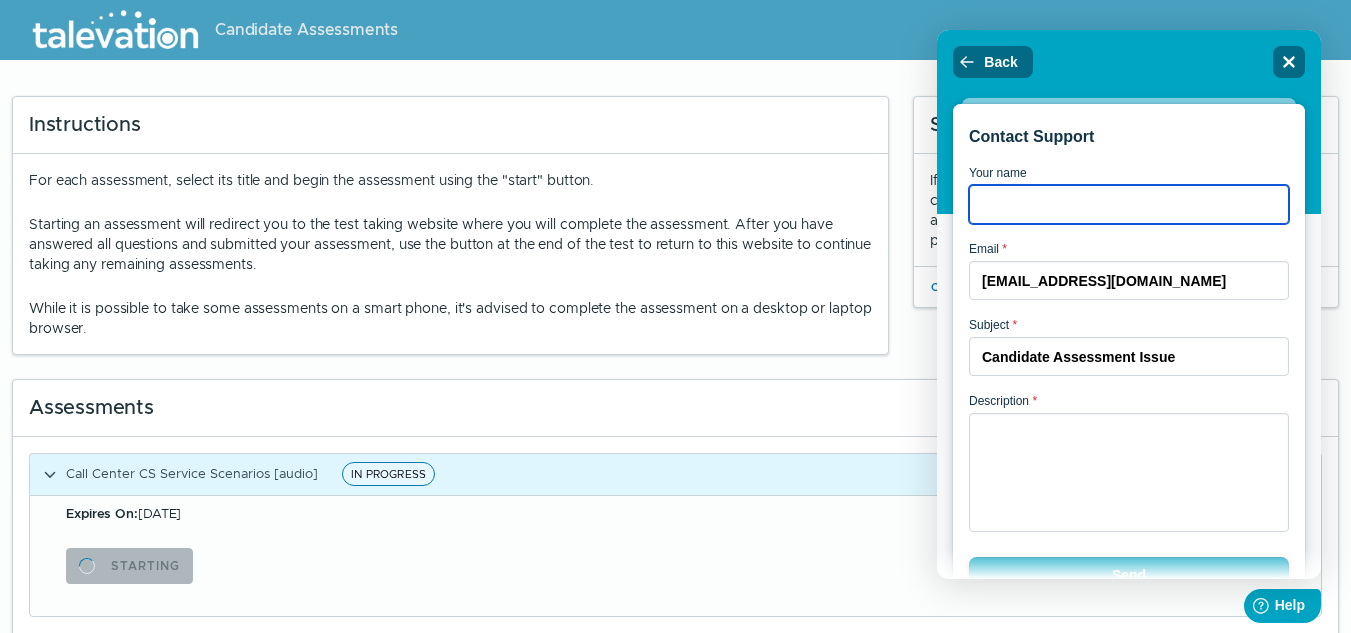 click on "Your name" at bounding box center [1129, 204] 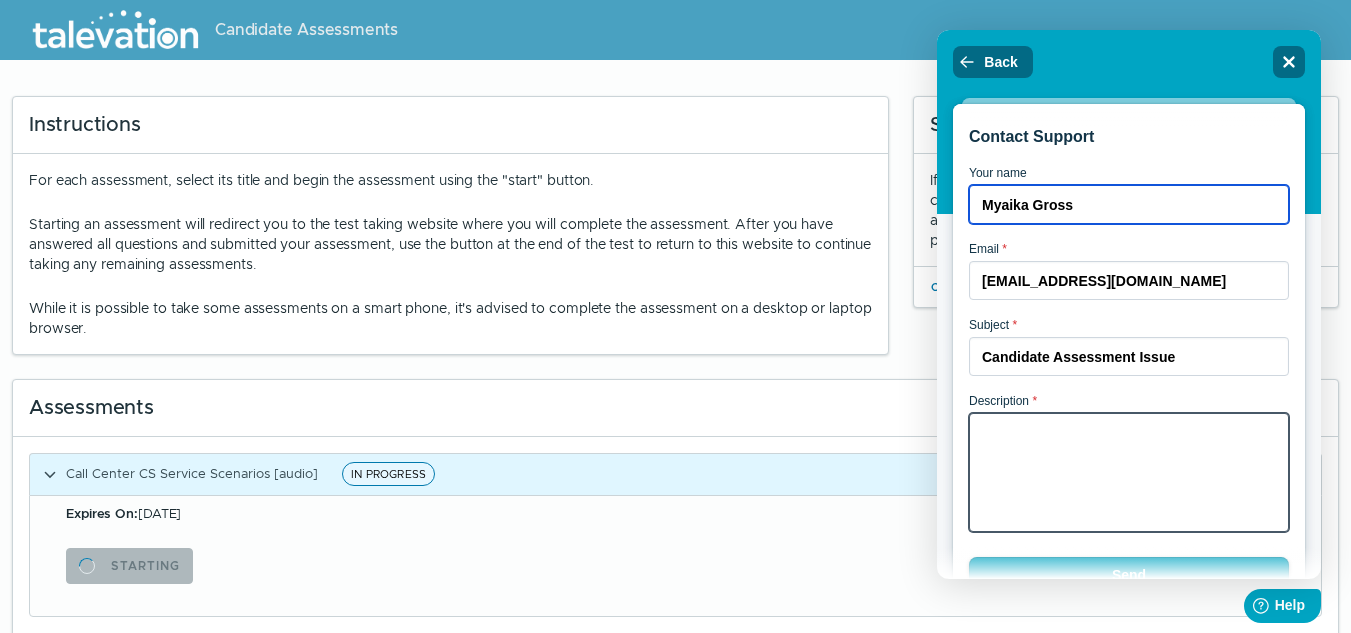 type on "Myaika Gross" 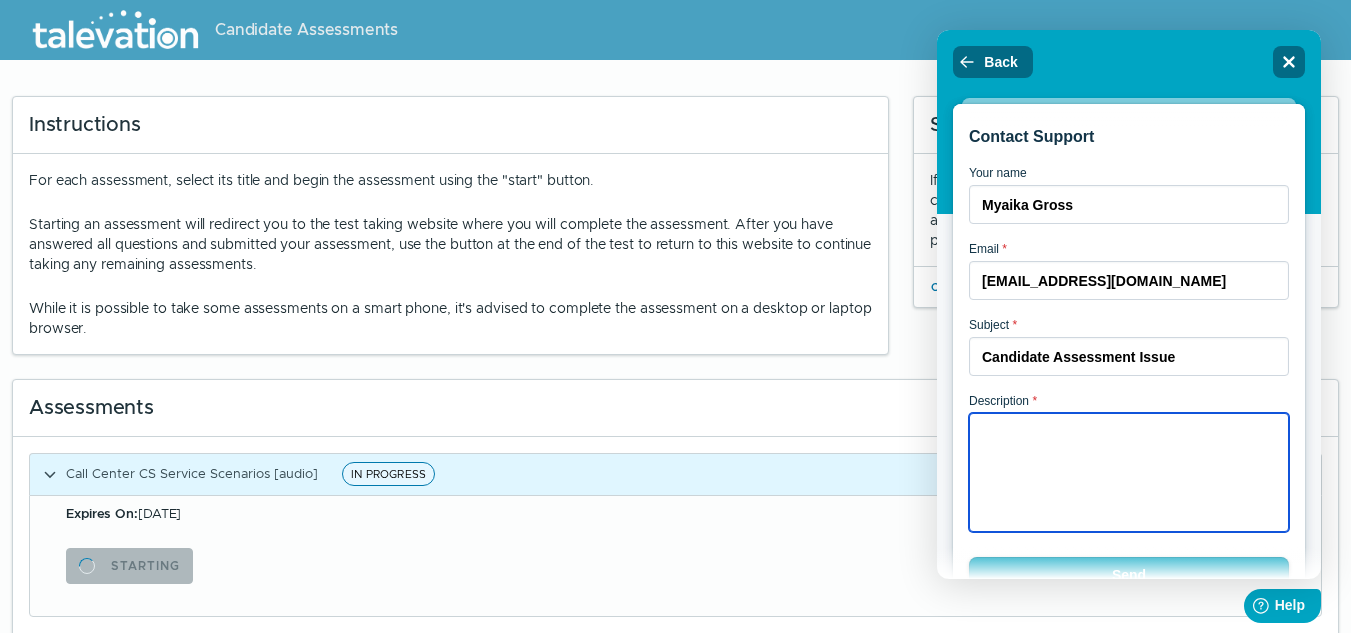 click on "Description   *" at bounding box center [1129, 472] 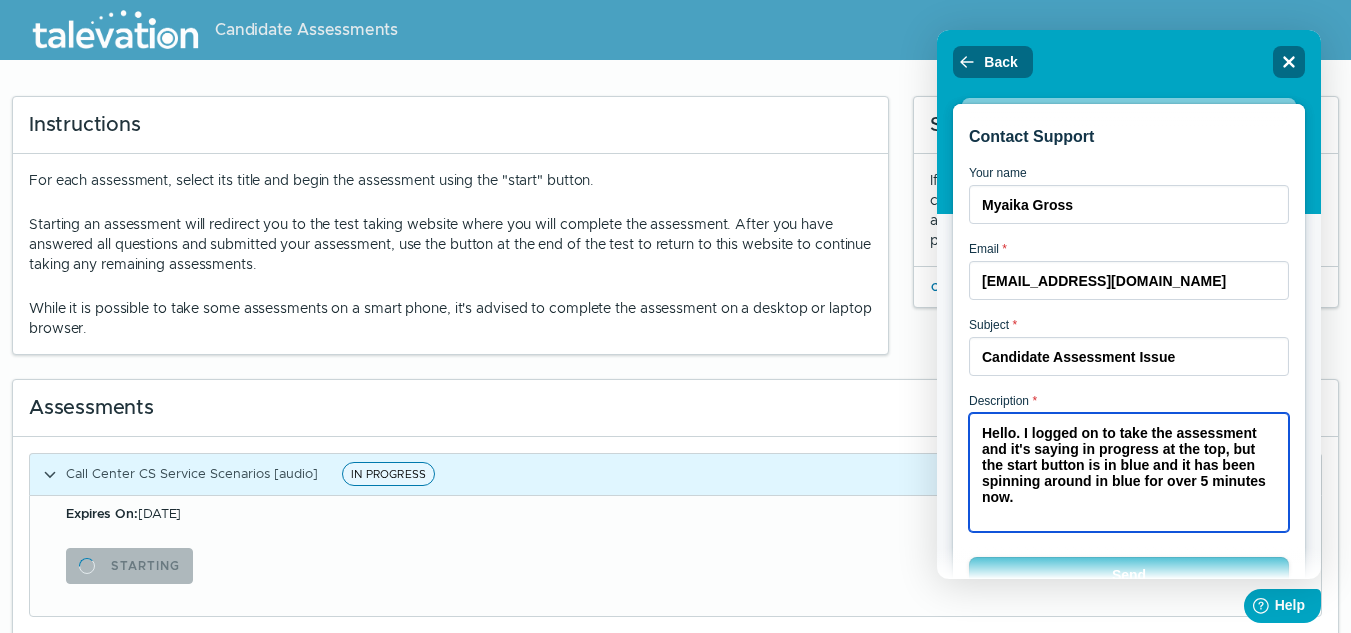 click on "Hello. I logged on to take the assessment and it's saying in progress at the top, but the start button is in blue and it has been spinning around in blue for over 5 minutes now." at bounding box center (1129, 472) 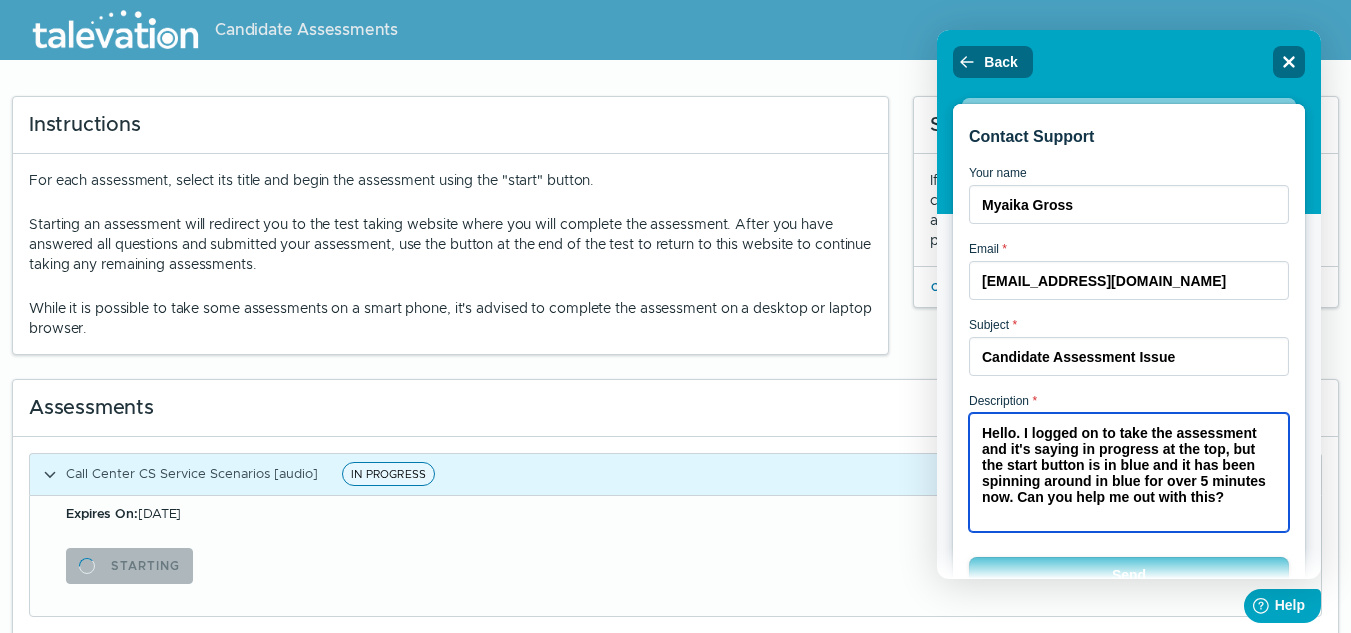 click on "Hello. I logged on to take the assessment and it's saying in progress at the top, but the start button is in blue and it has been spinning around in blue for over 5 minutes now. Can you help me out with this?" at bounding box center (1129, 472) 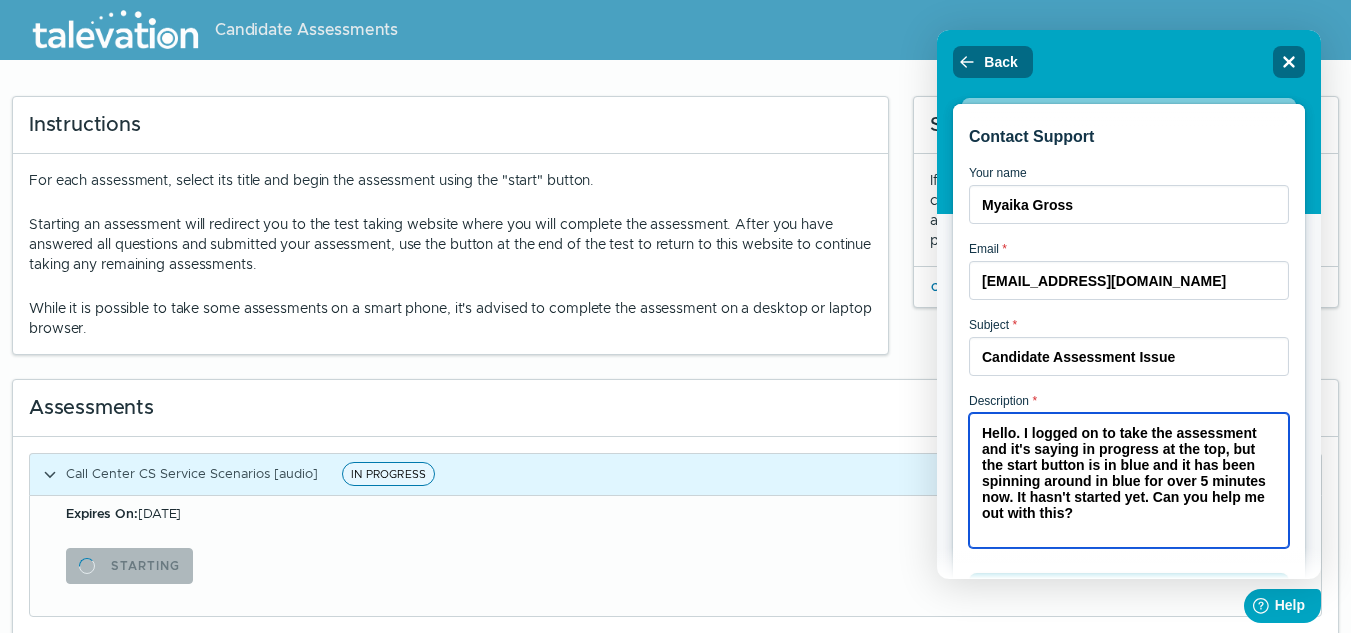 type on "Hello. I logged on to take the assessment and it's saying in progress at the top, but the start button is in blue and it has been spinning around in blue for over 5 minutes now. It hasn't started yet. Can you help me out with this?" 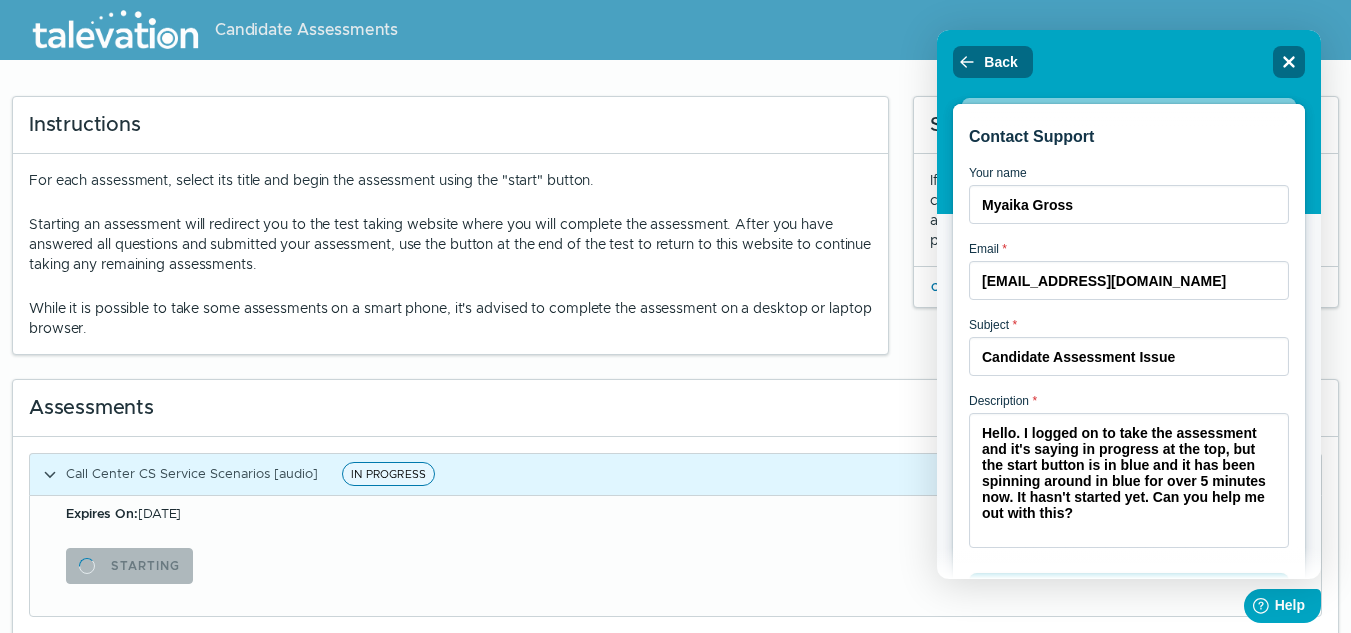 click at bounding box center [1129, 563] 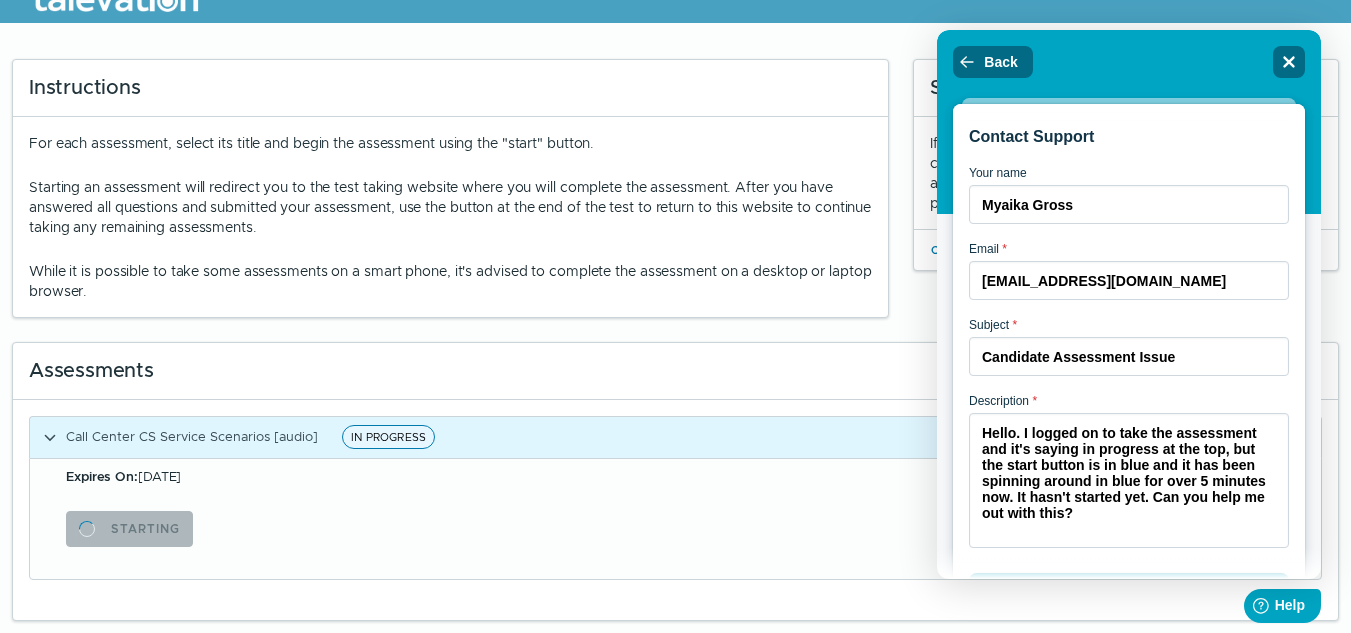 click at bounding box center [1129, 563] 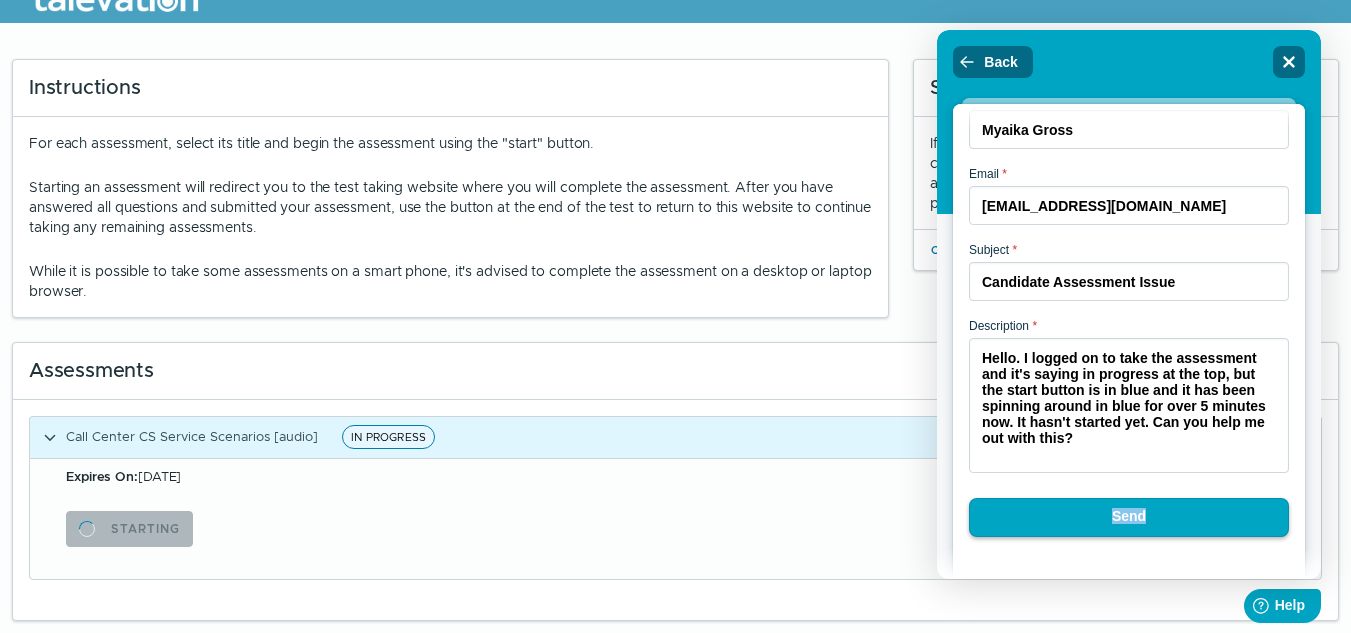 scroll, scrollTop: 107, scrollLeft: 0, axis: vertical 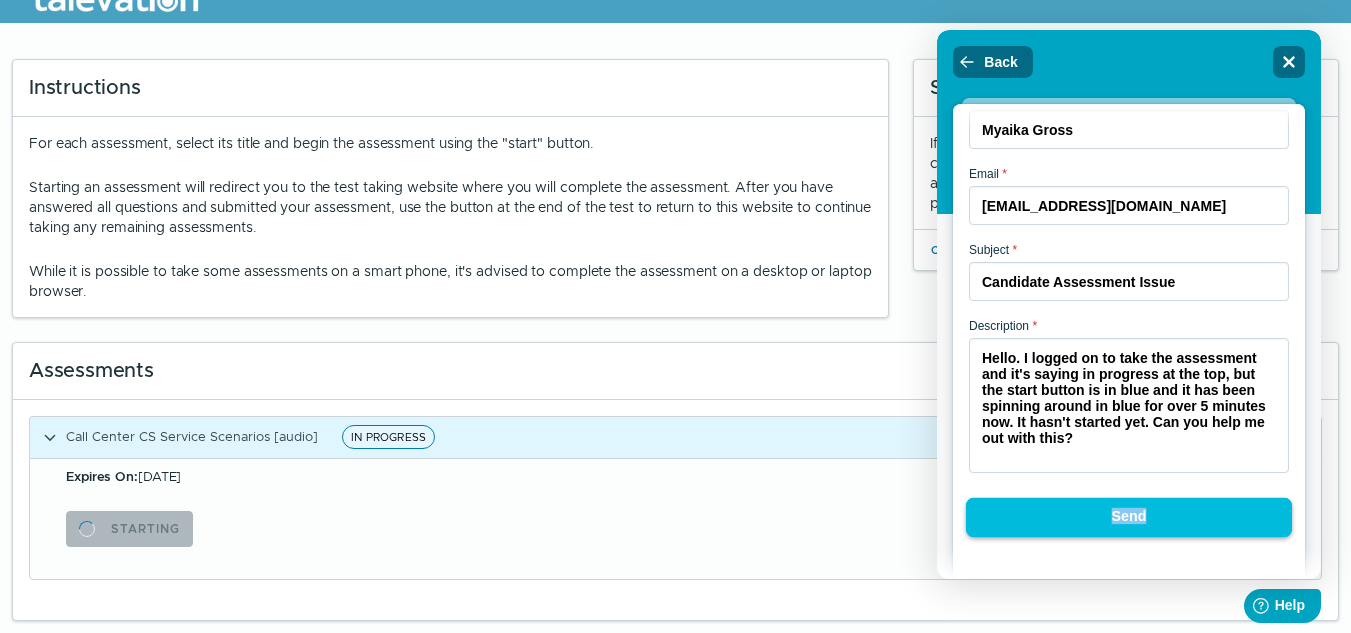 click on "Send" at bounding box center (1129, 518) 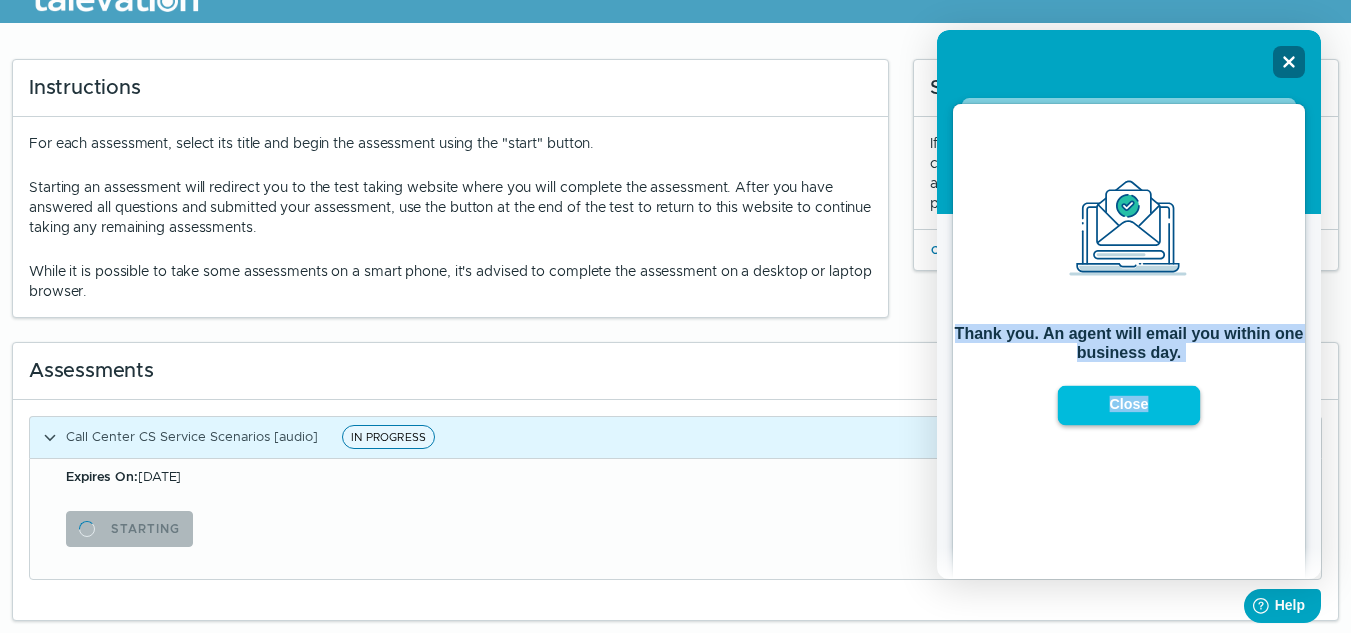 click on "Close" at bounding box center (1129, 406) 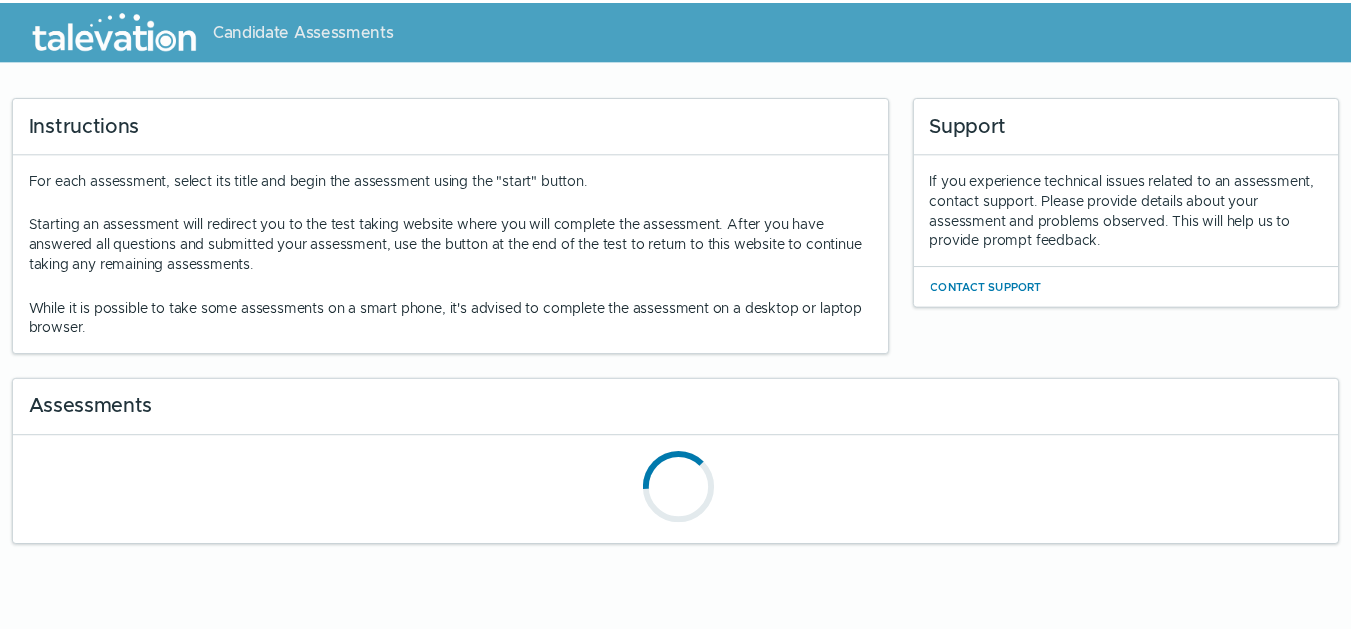 scroll, scrollTop: 0, scrollLeft: 0, axis: both 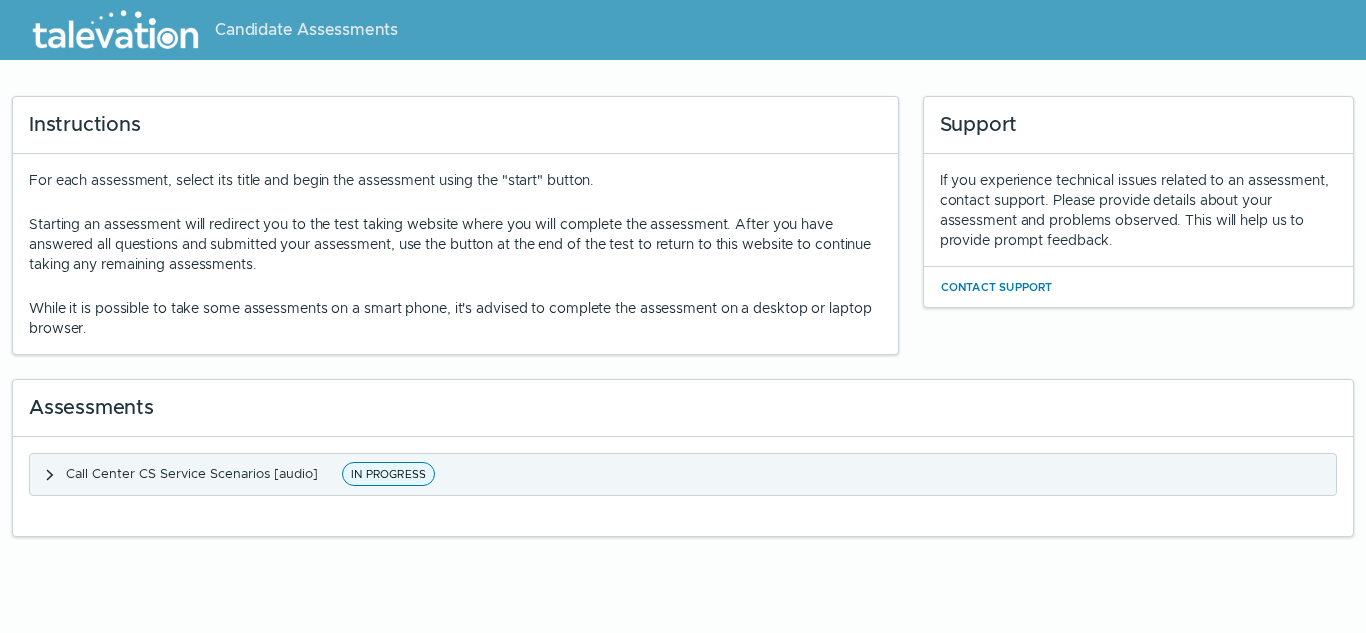click on "IN PROGRESS" at bounding box center (388, 474) 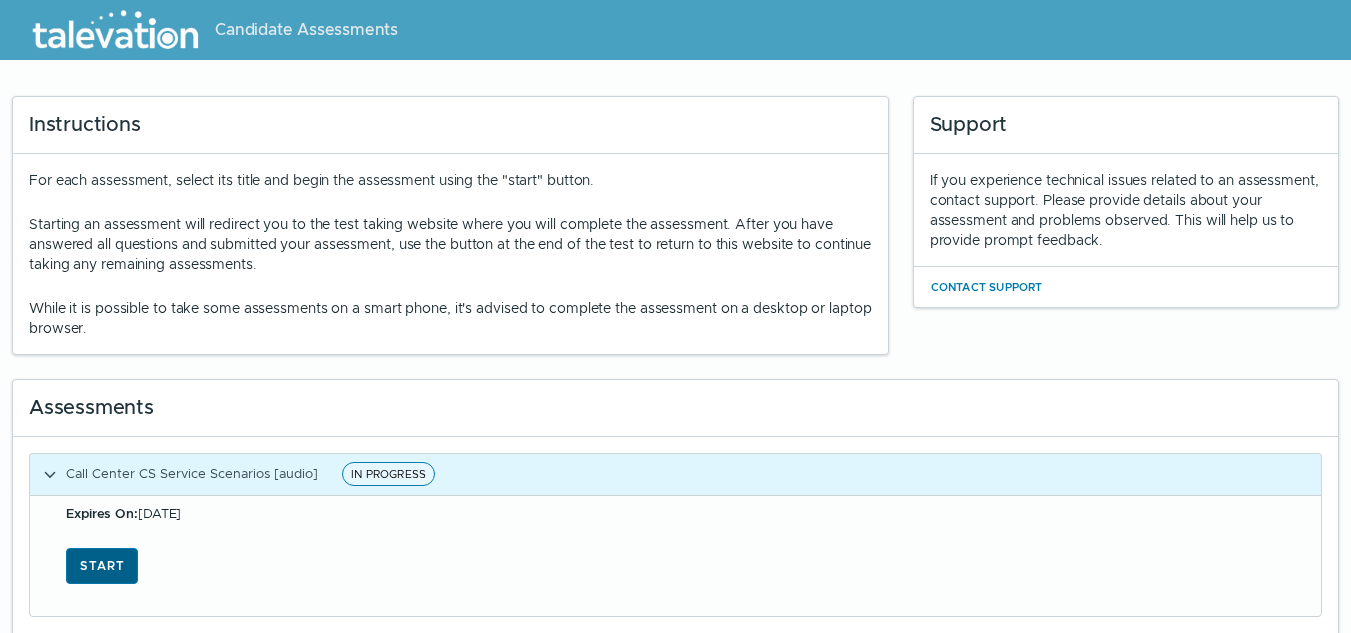 click on "Start" at bounding box center [102, 566] 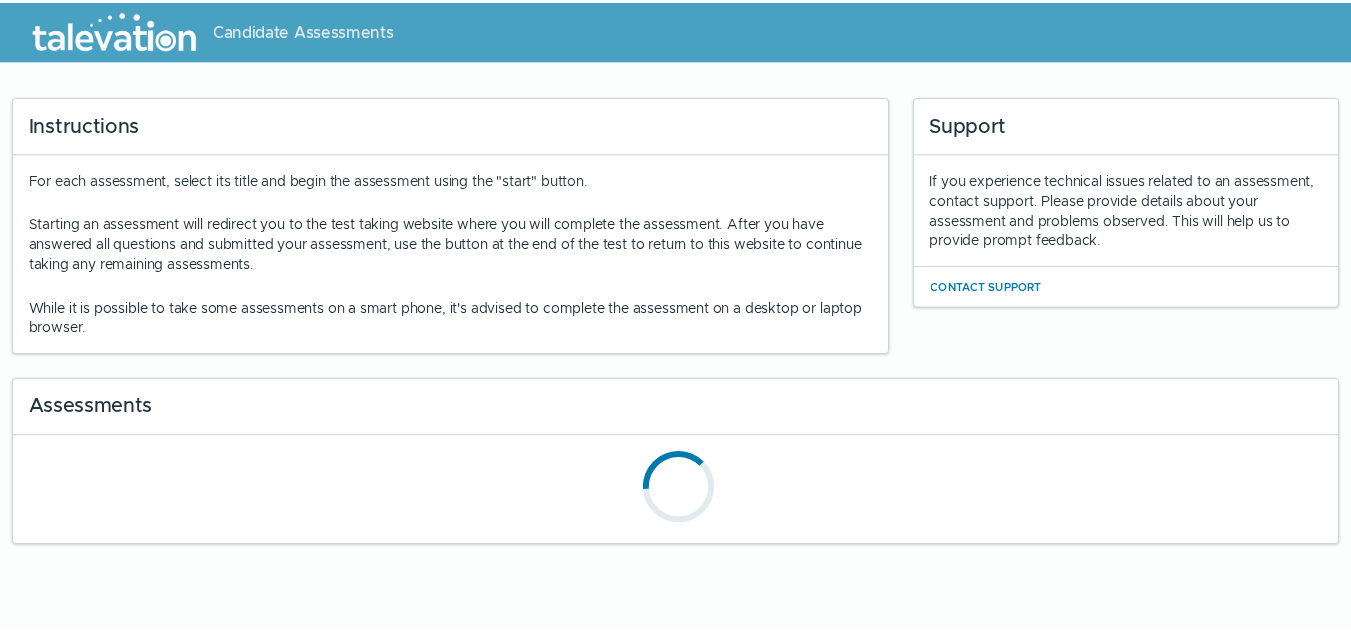 scroll, scrollTop: 0, scrollLeft: 0, axis: both 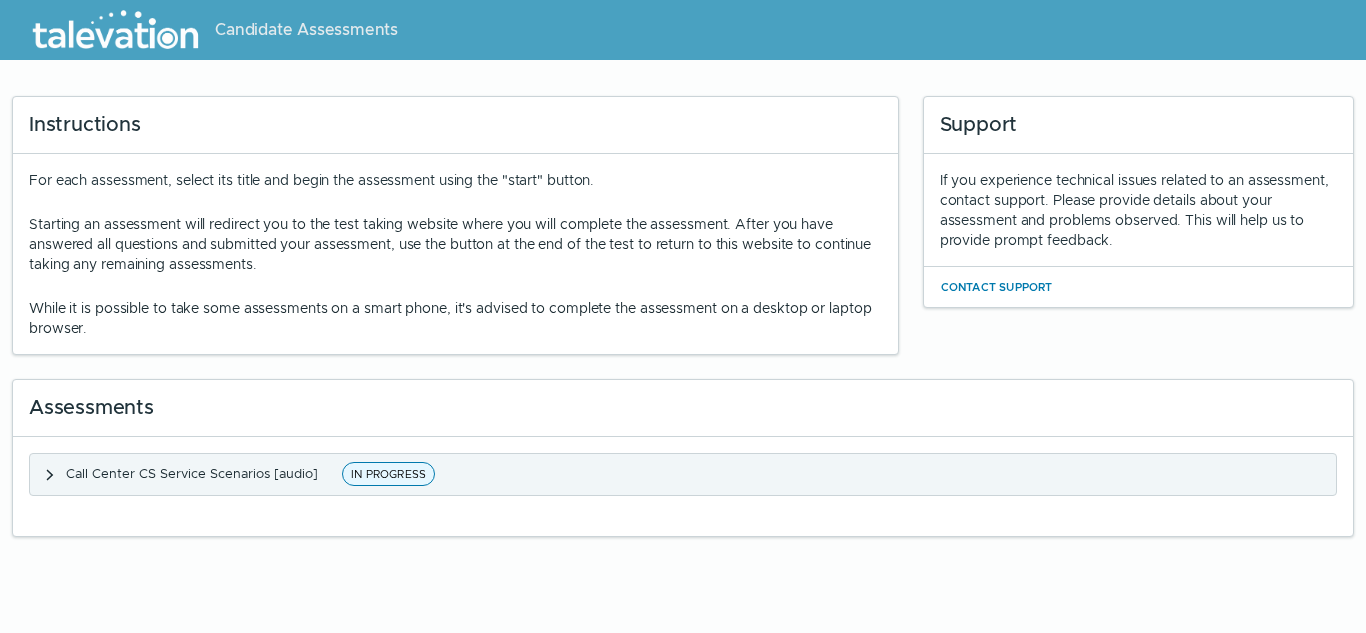 click on "IN PROGRESS" at bounding box center [388, 474] 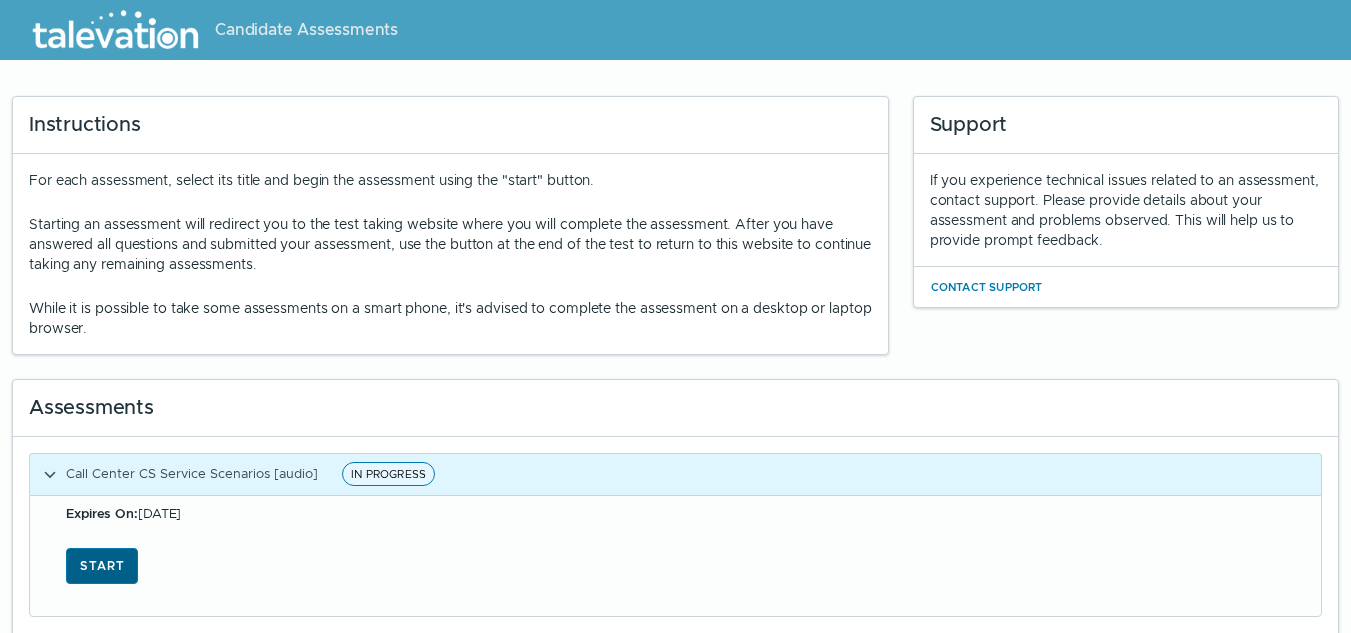 click on "Start" at bounding box center (102, 566) 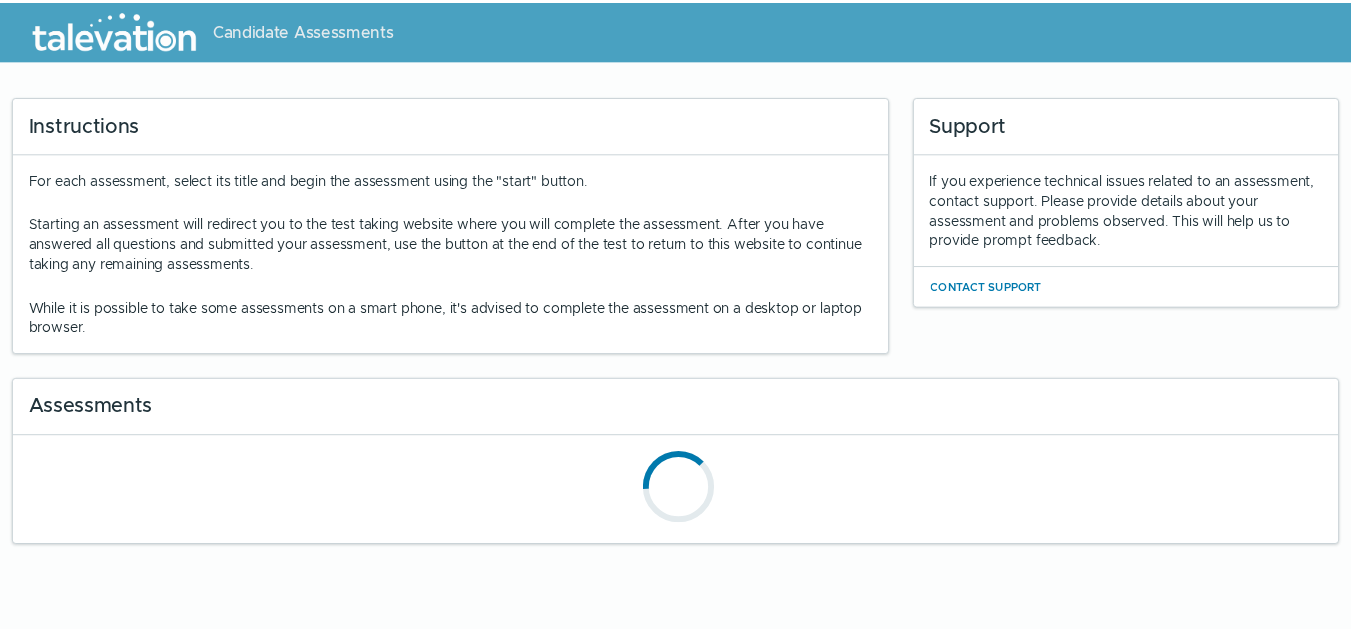 scroll, scrollTop: 0, scrollLeft: 0, axis: both 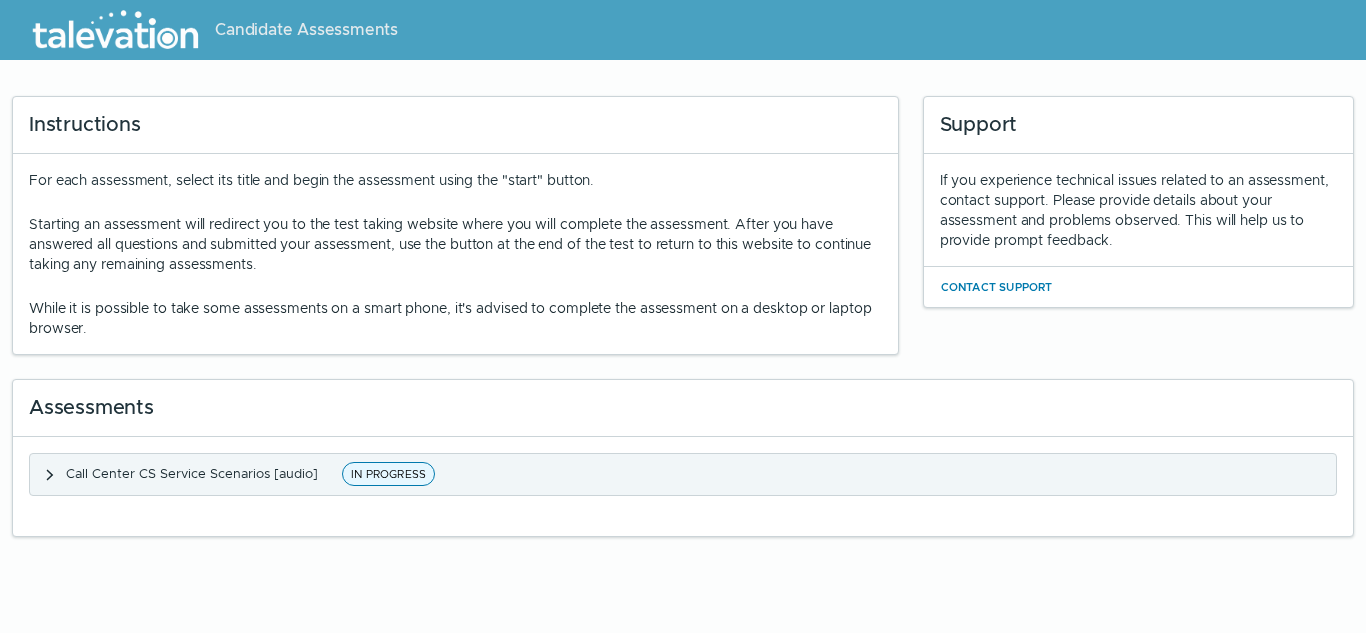 click on "Call Center CS Service Scenarios [audio]" at bounding box center [192, 473] 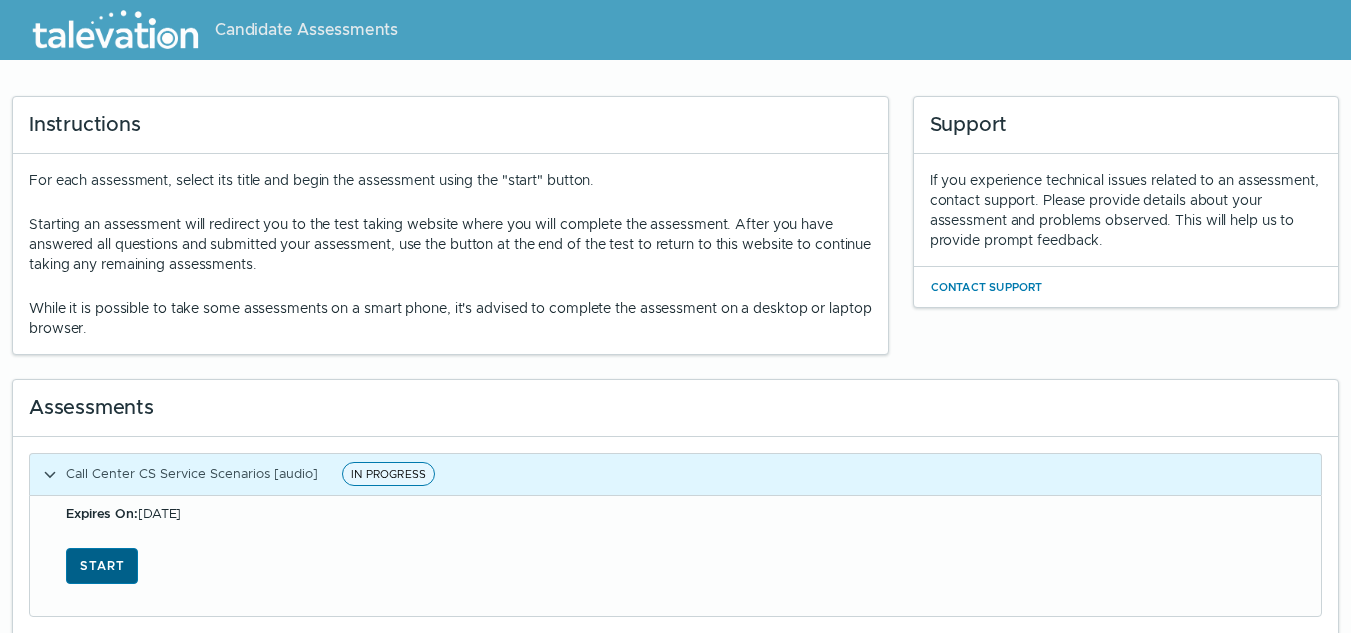 click on "Start" at bounding box center [102, 566] 